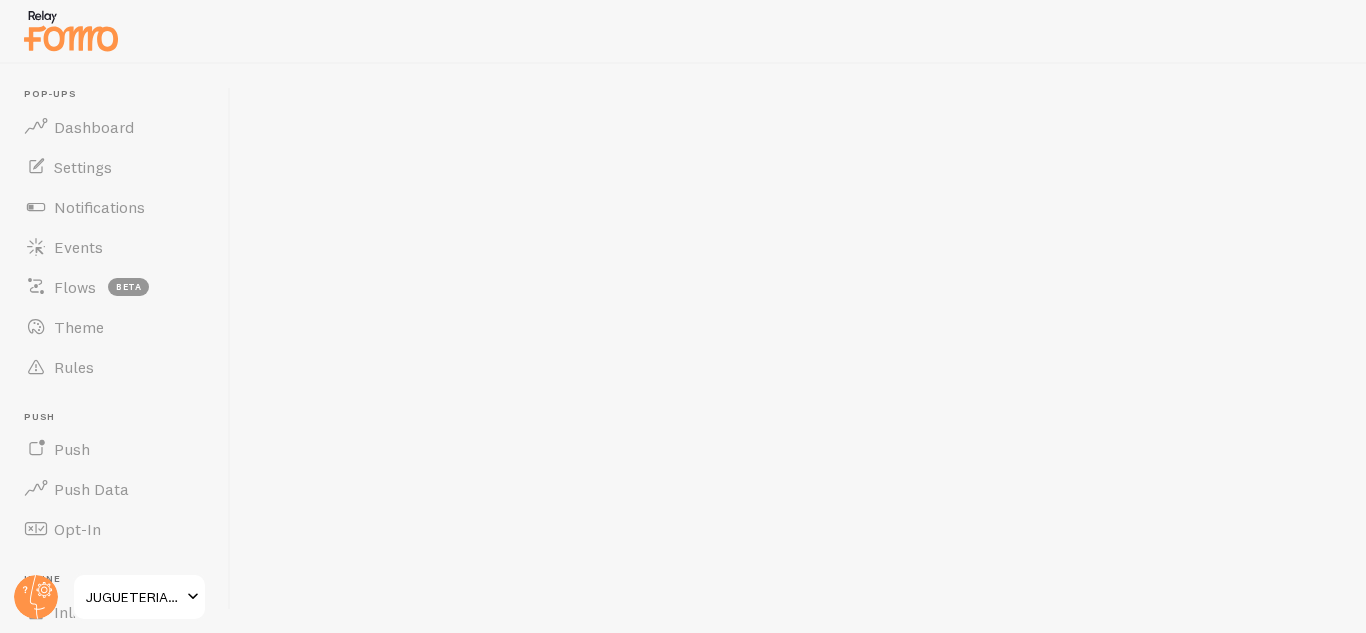 scroll, scrollTop: 0, scrollLeft: 0, axis: both 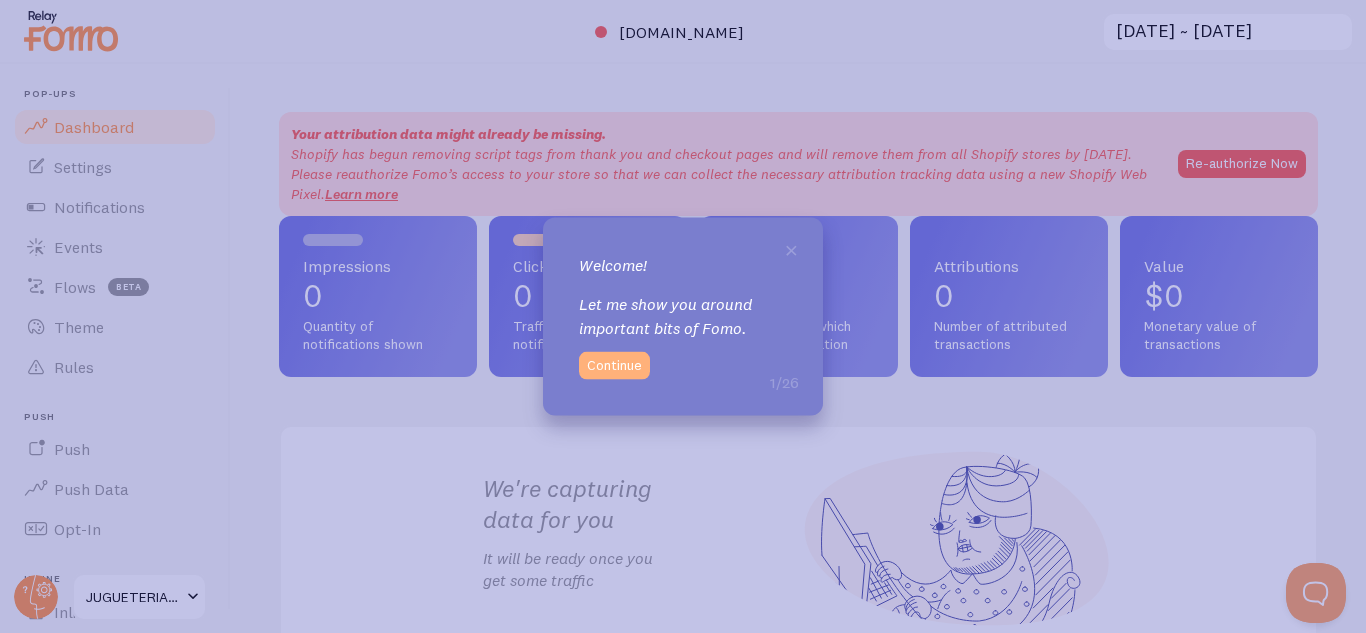 click on "Continue" at bounding box center (614, 366) 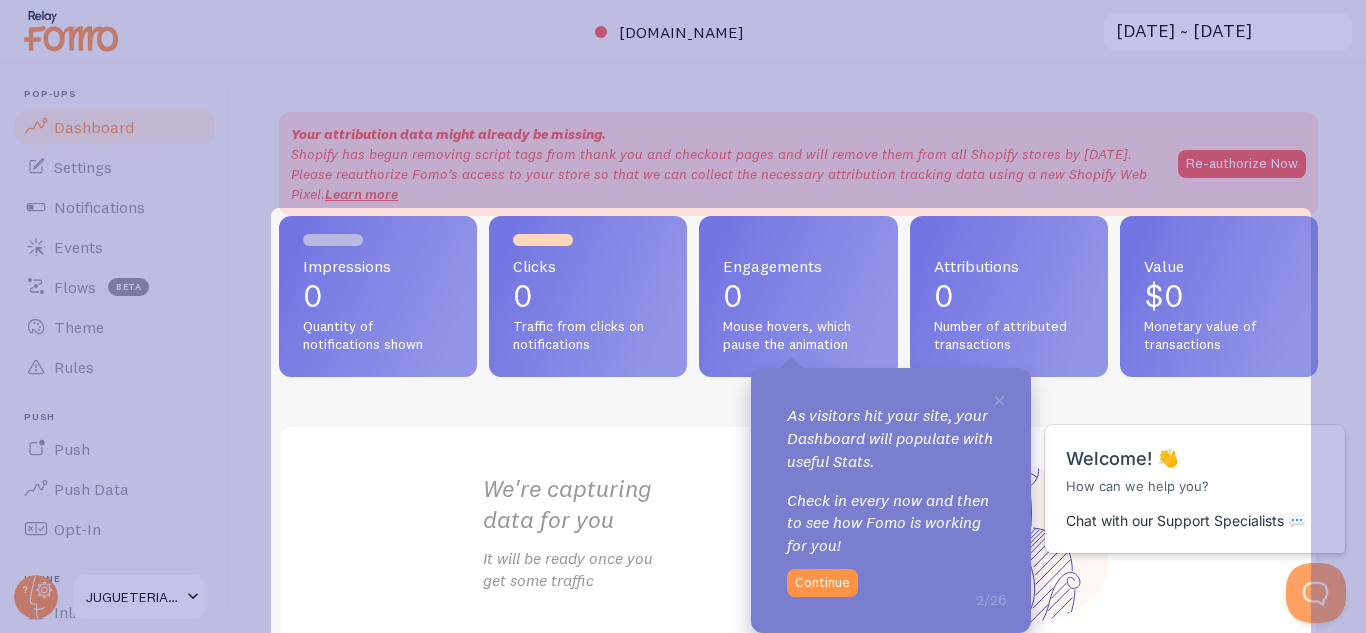 scroll, scrollTop: 0, scrollLeft: 0, axis: both 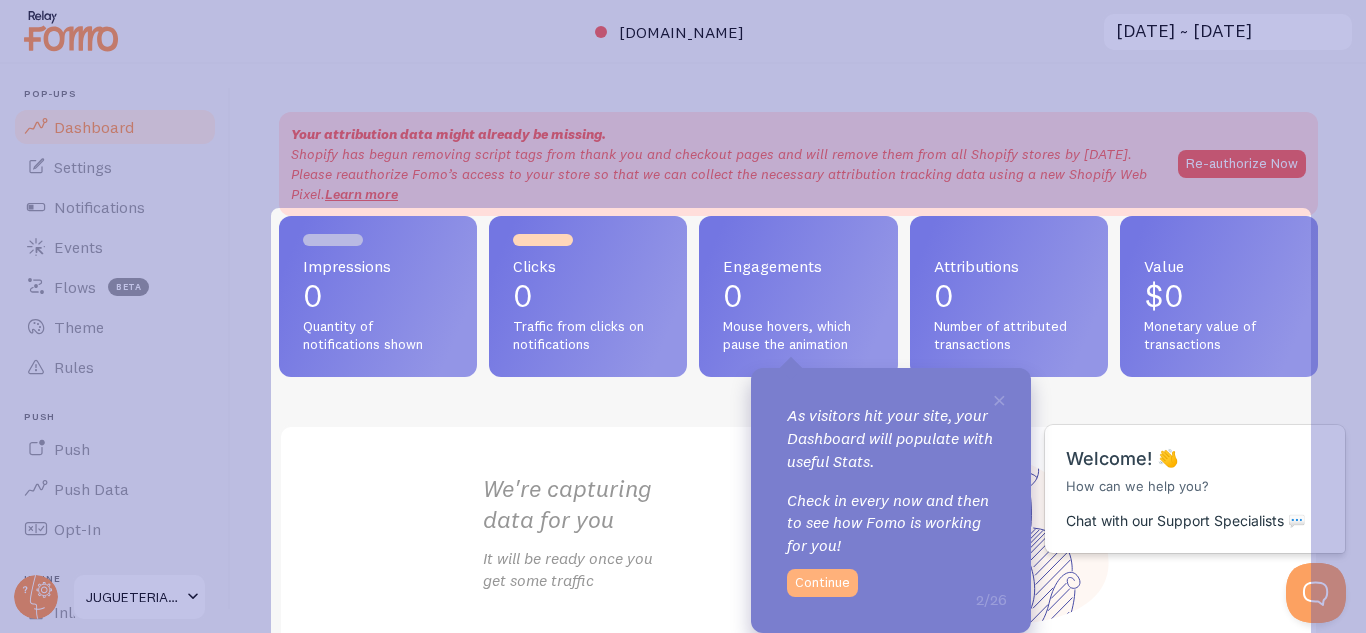 click on "Continue" at bounding box center (822, 583) 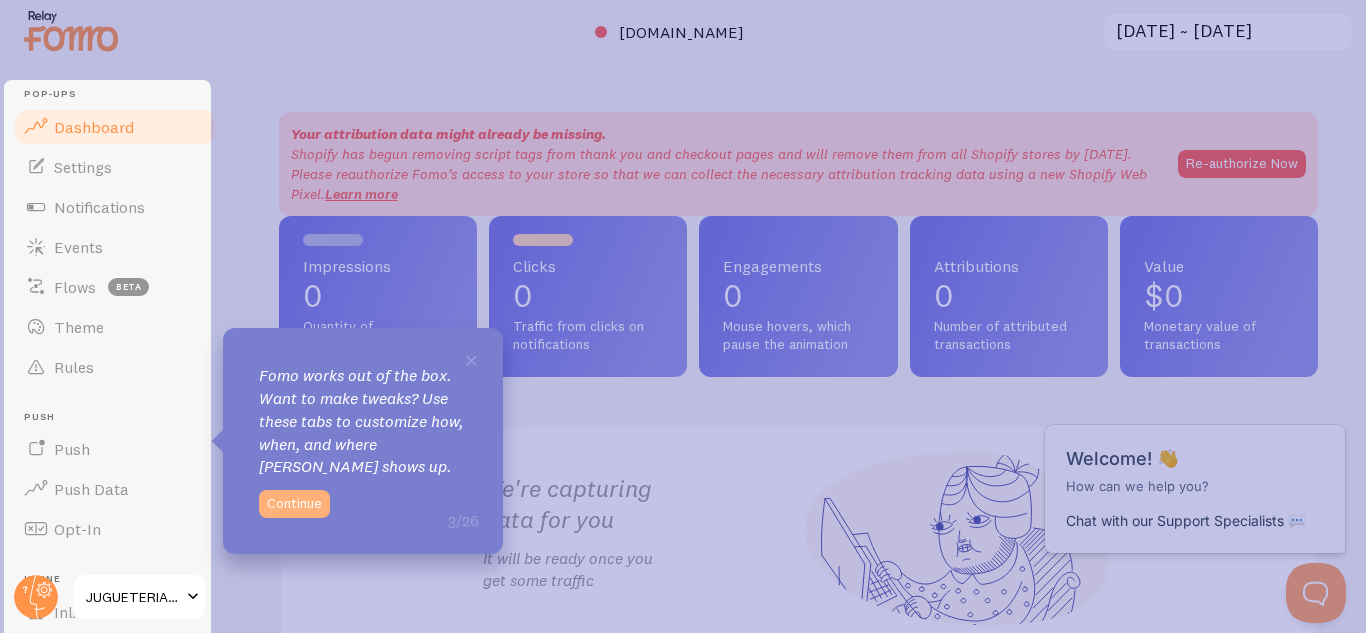 click on "Continue" at bounding box center [294, 504] 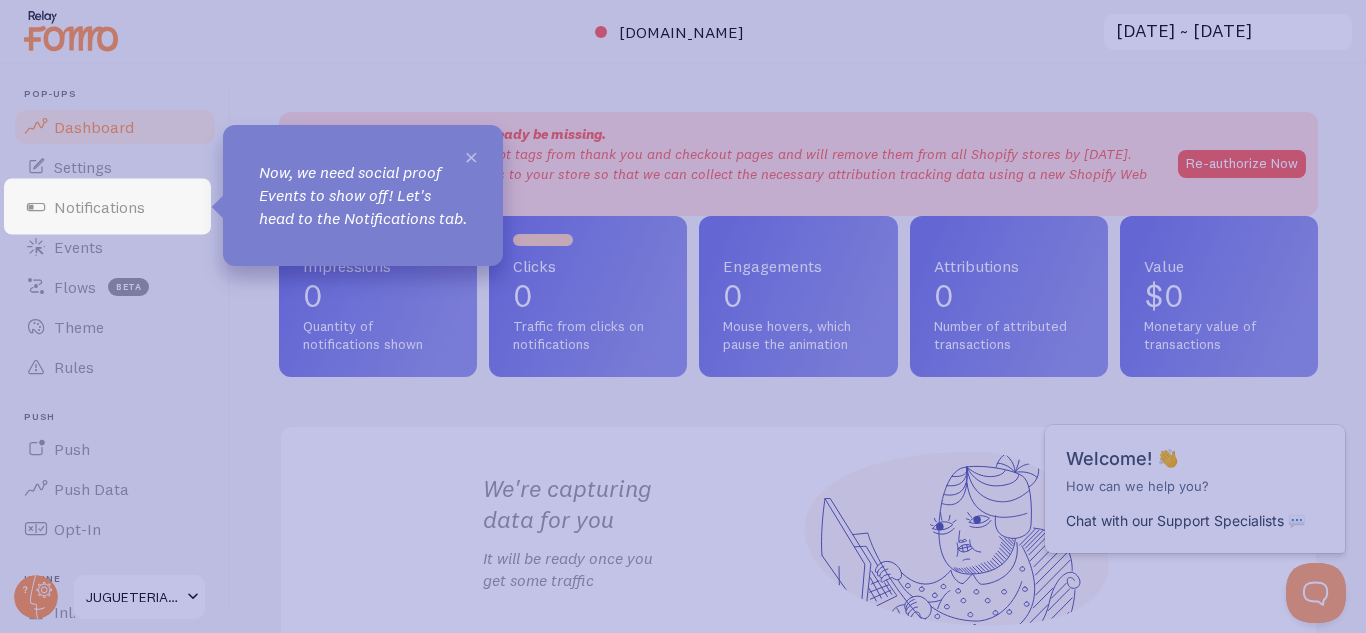 click on "×" at bounding box center (471, 156) 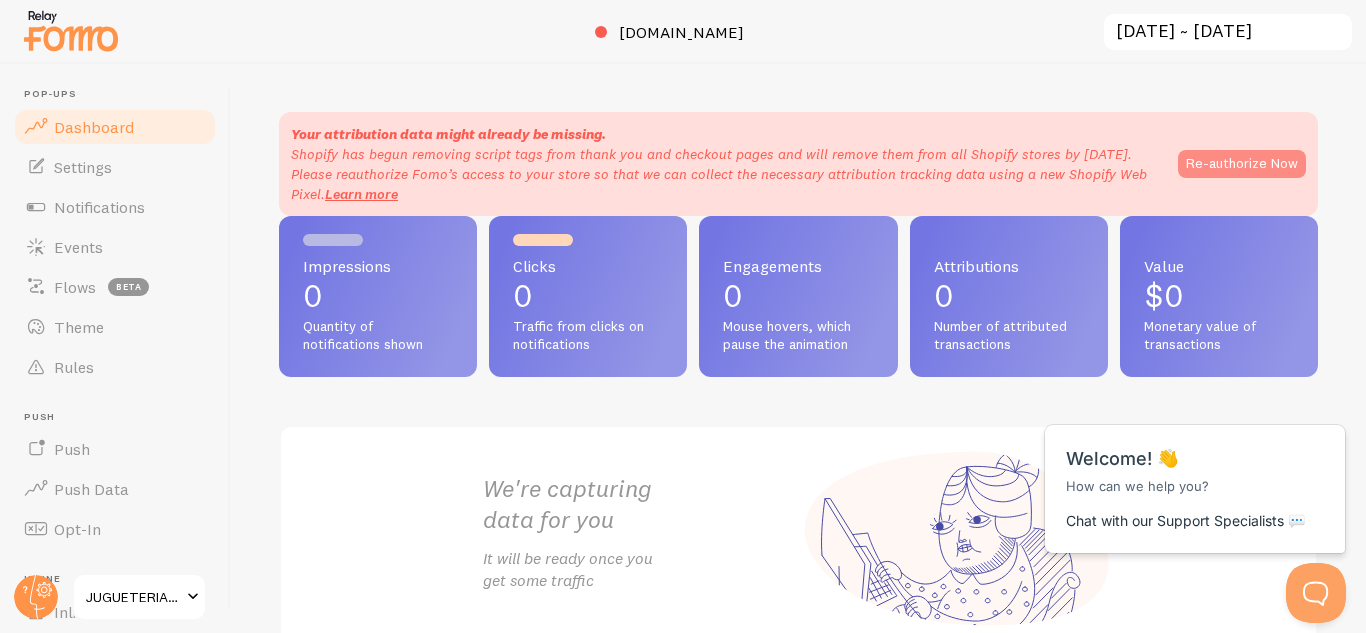 click on "Re-authorize Now" at bounding box center (1242, 164) 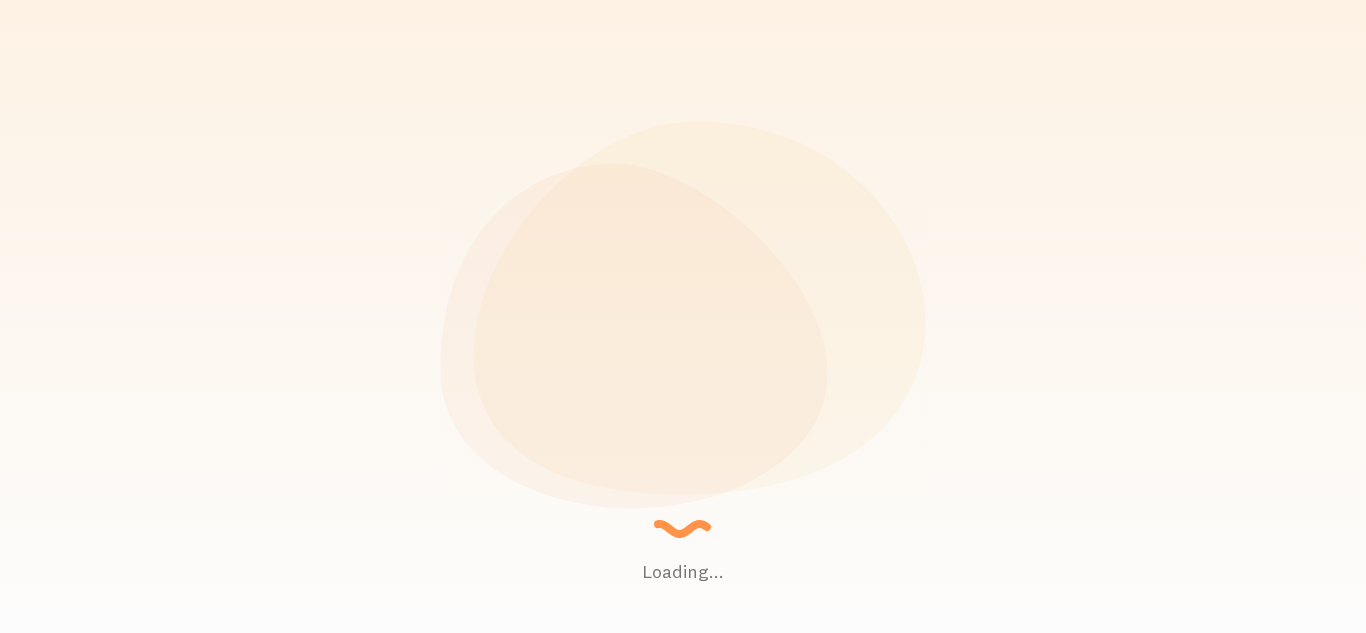 scroll, scrollTop: 0, scrollLeft: 0, axis: both 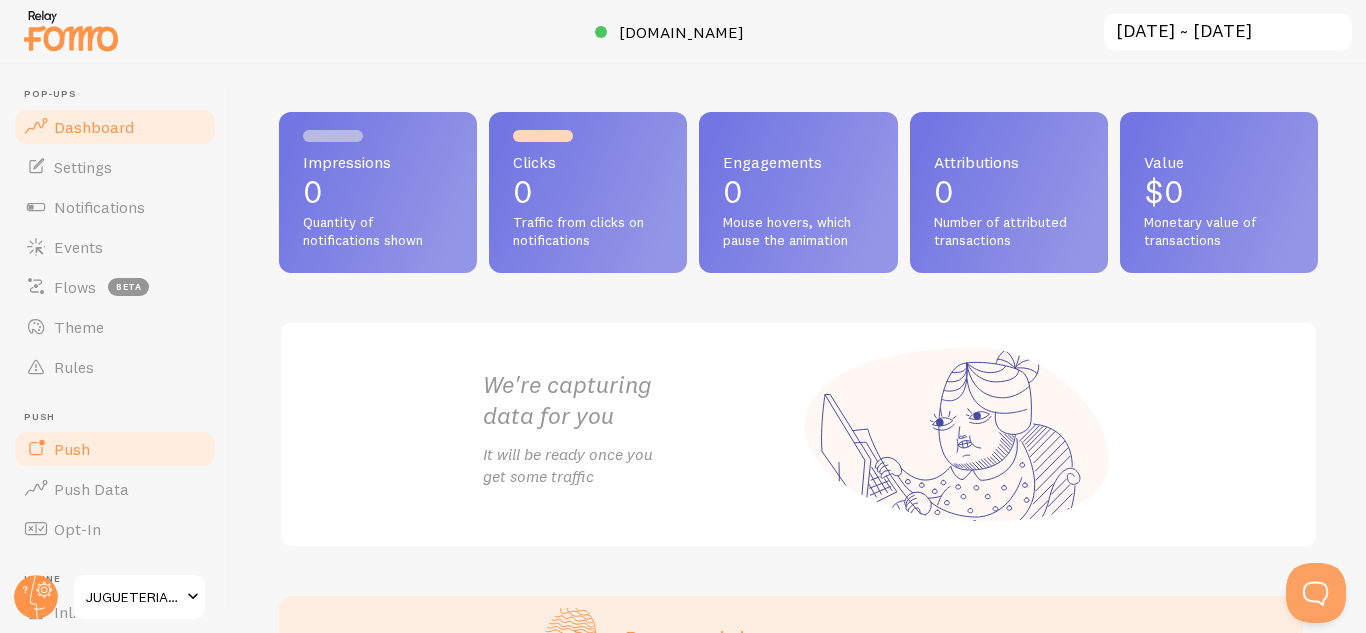 click on "Push" at bounding box center (115, 449) 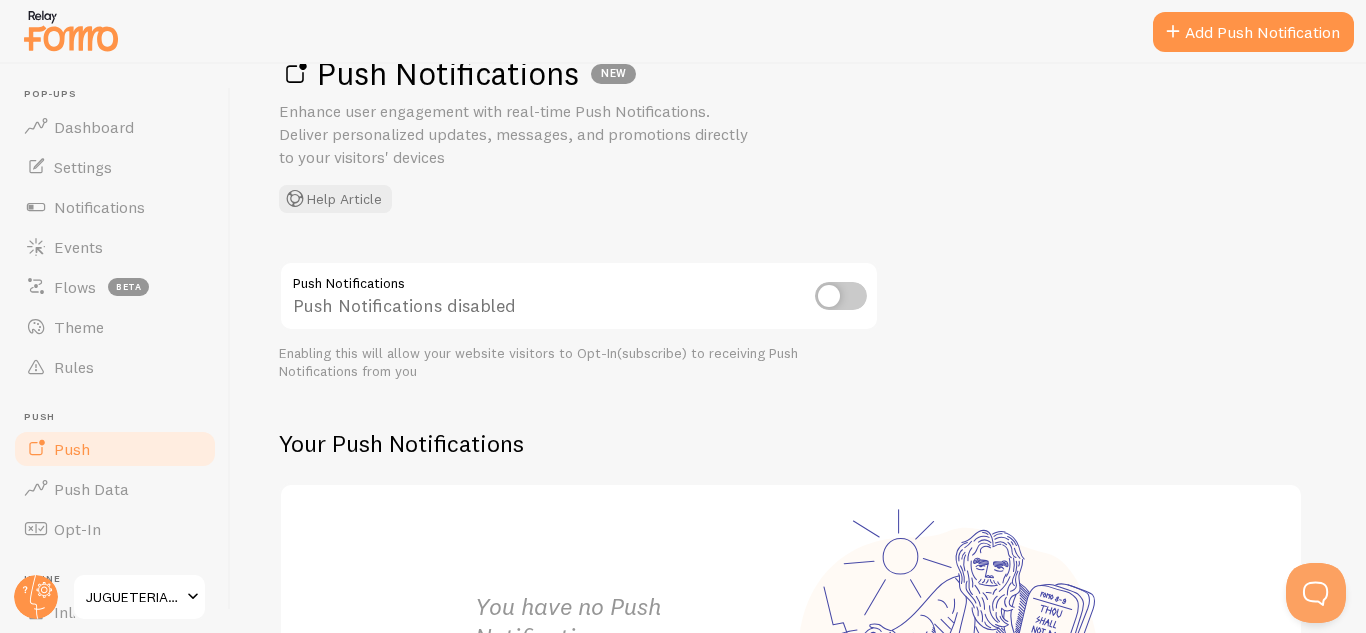scroll, scrollTop: 55, scrollLeft: 0, axis: vertical 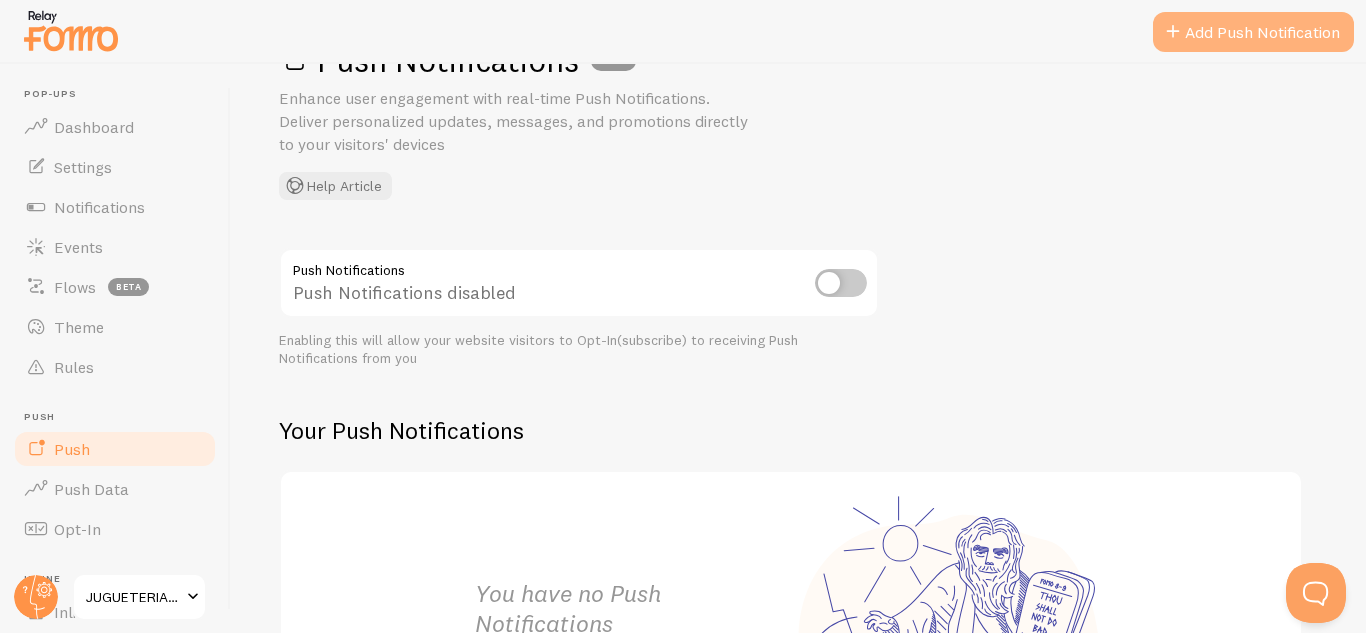 click on "Add Push Notification" at bounding box center [1253, 32] 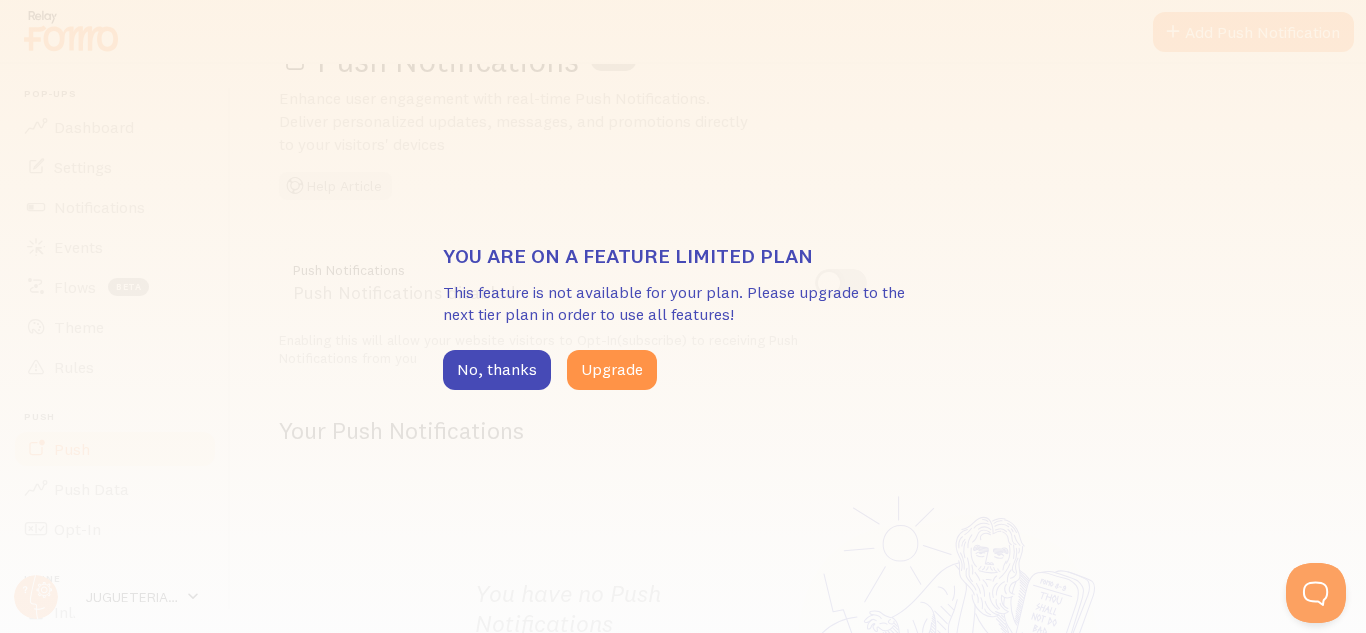 click on "You are on a feature limited plan   This feature is not available for your plan. Please upgrade to the next tier plan in order to use all features!   No, thanks
Upgrade" at bounding box center (683, 316) 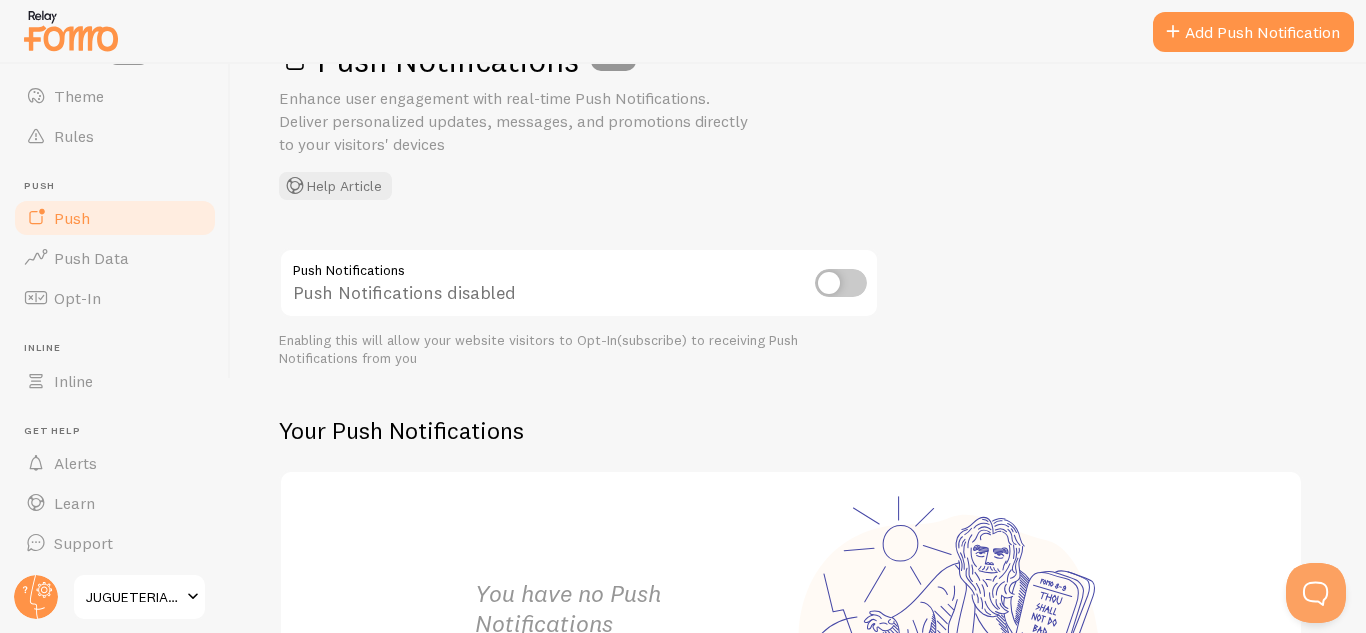 scroll, scrollTop: 233, scrollLeft: 0, axis: vertical 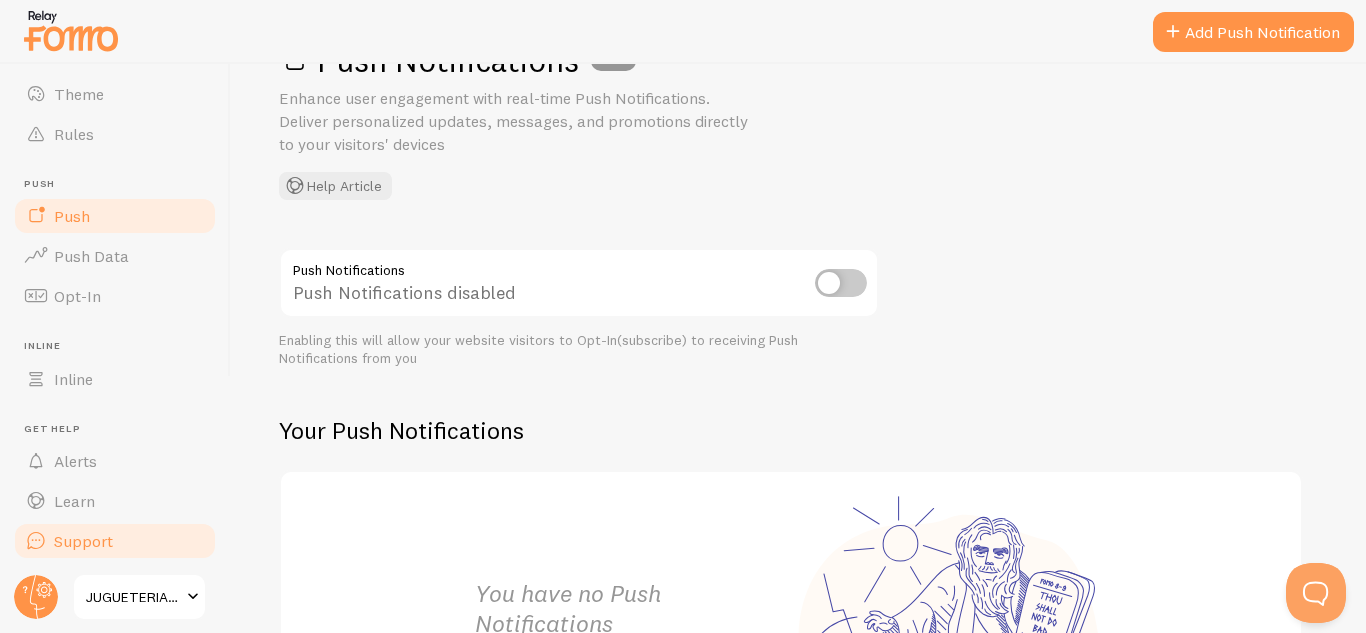 click on "Support" at bounding box center (83, 541) 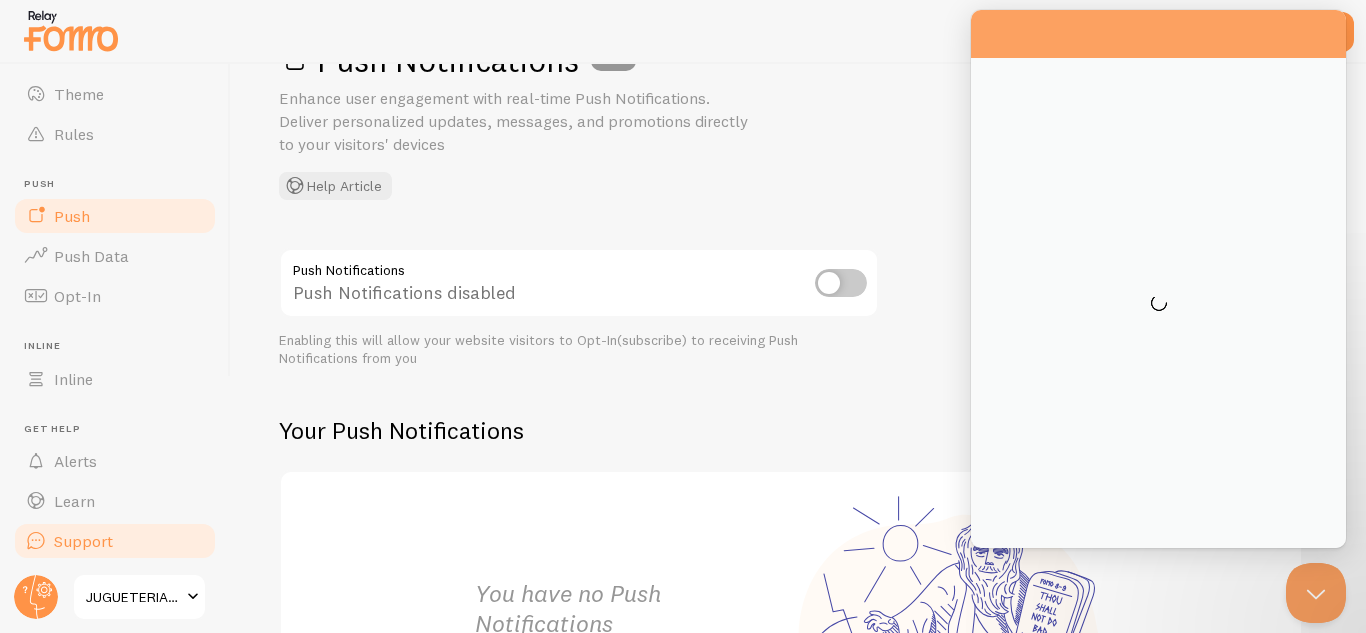 scroll, scrollTop: 0, scrollLeft: 0, axis: both 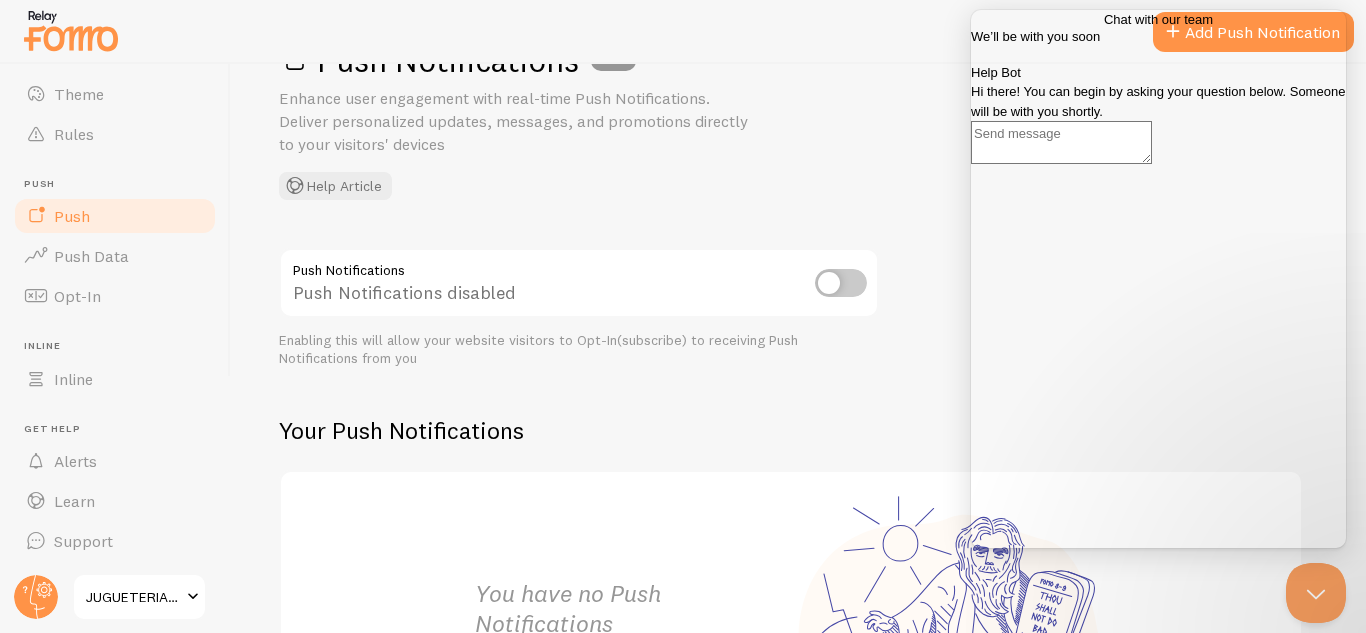 click on "Go back" at bounding box center (1104, 19) 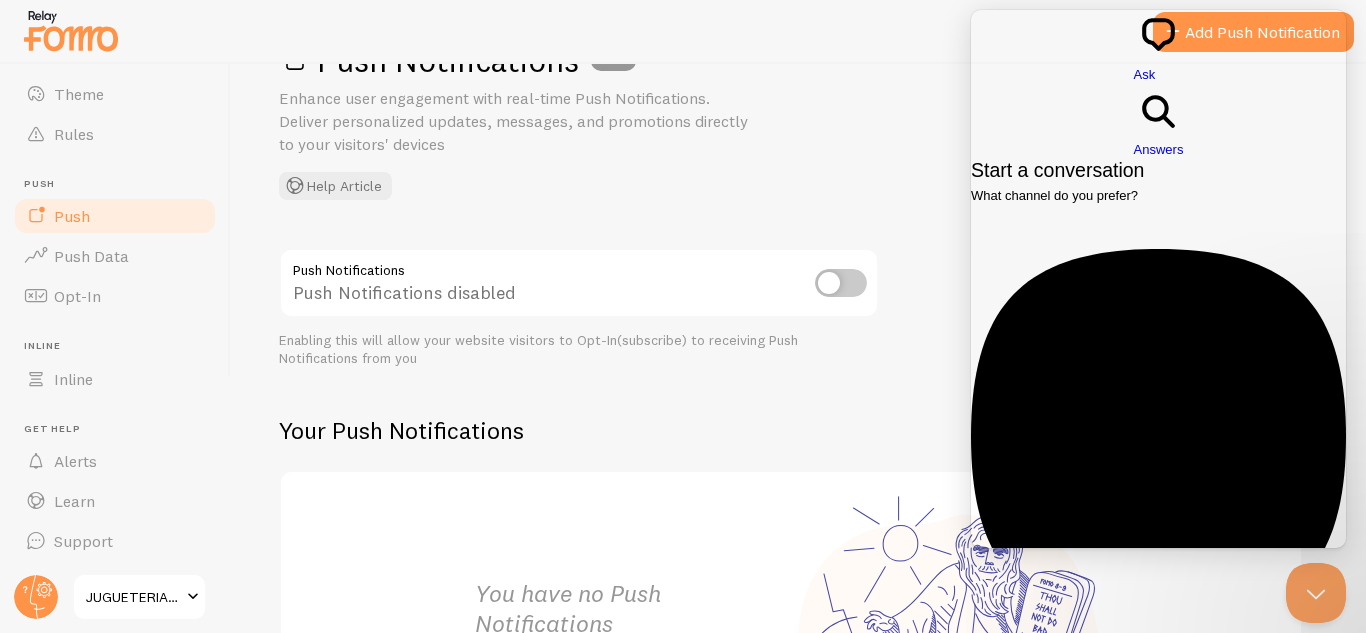 click on "Push Notifications
NEW
Enhance user engagement with real-time Push Notifications. Deliver
personalized updates, messages, and promotions directly to your
visitors' devices
Help Article" at bounding box center (798, 120) 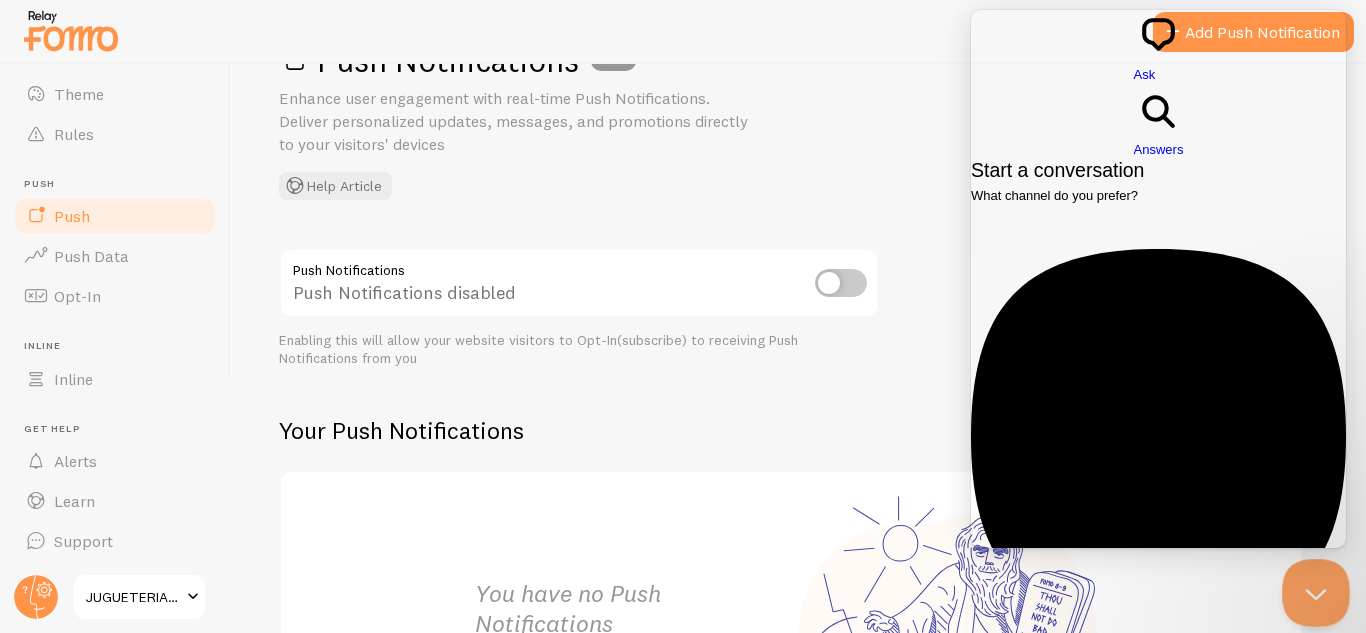 click at bounding box center [1312, 589] 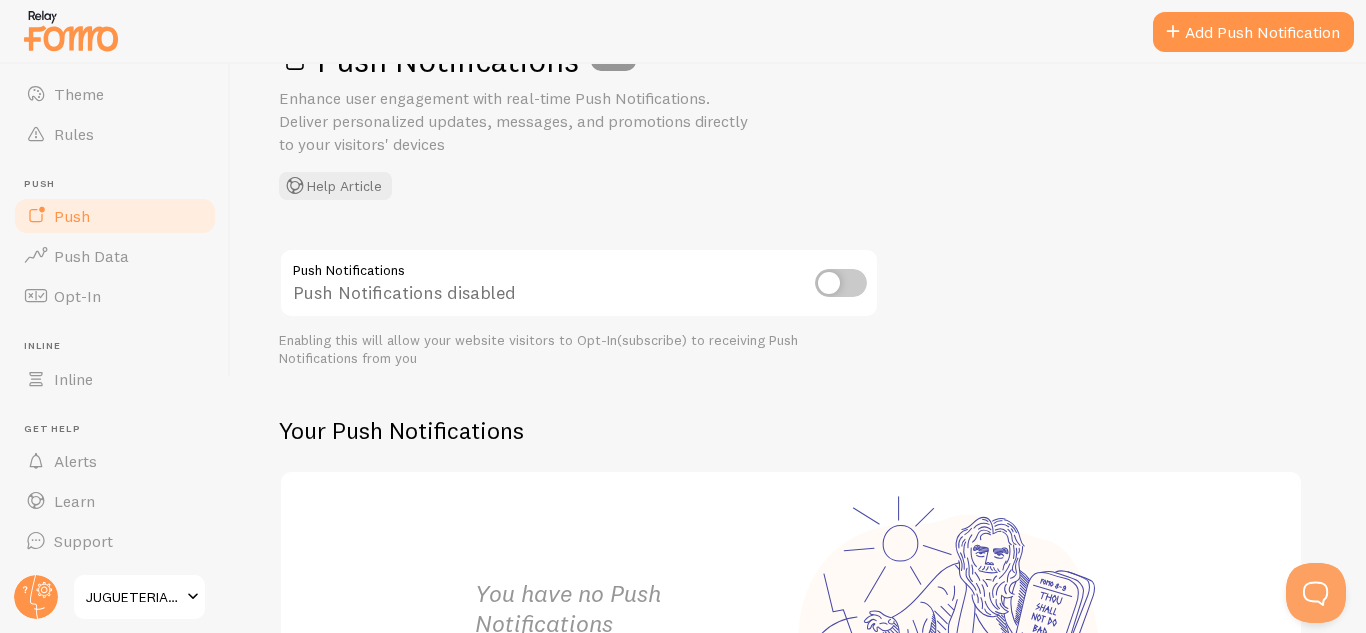 click at bounding box center [193, 597] 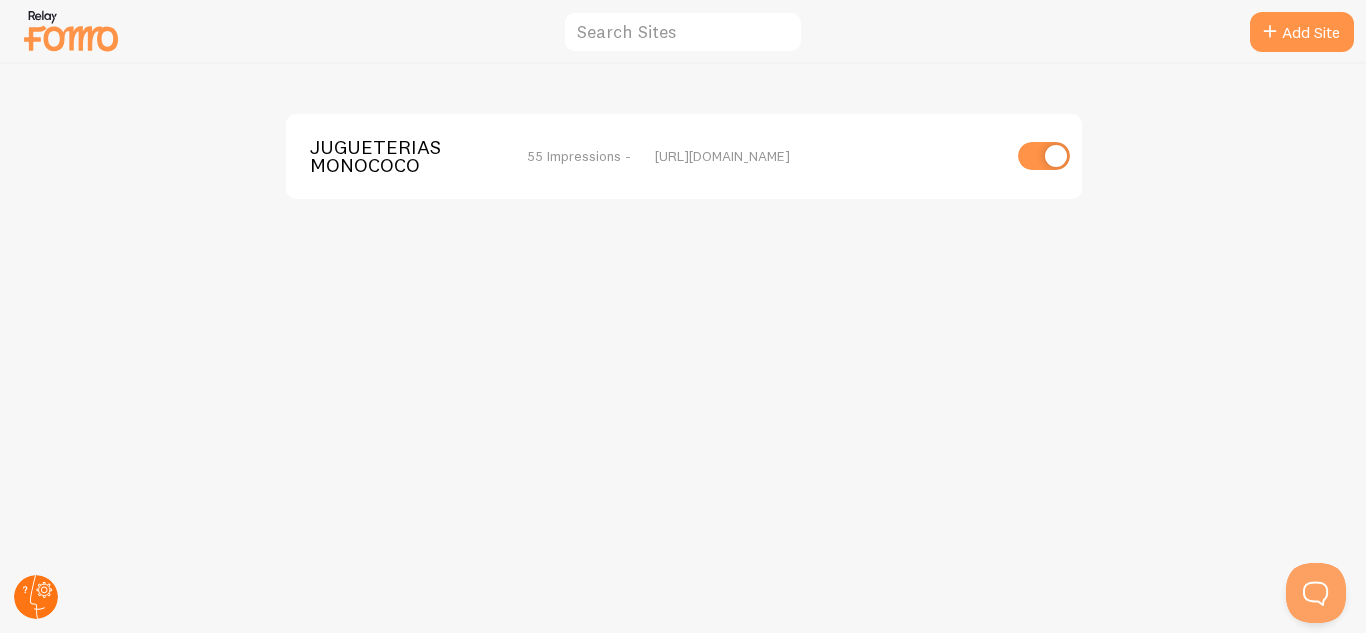 click 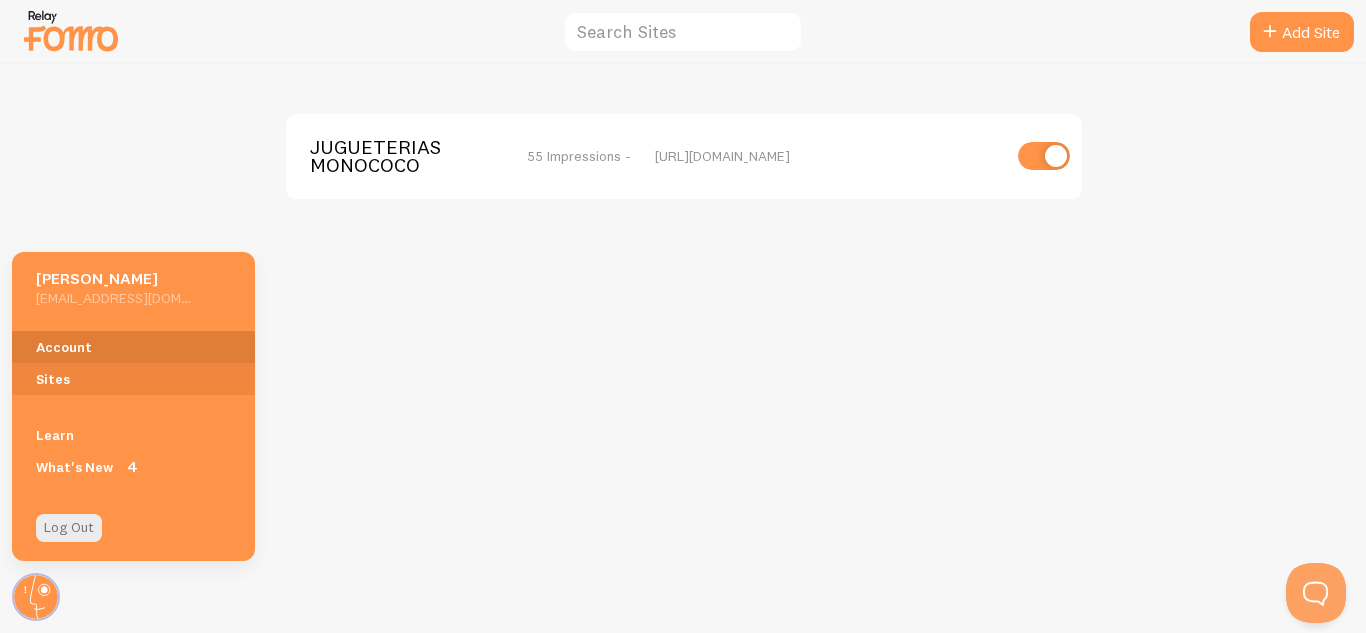 click on "Account" at bounding box center [133, 347] 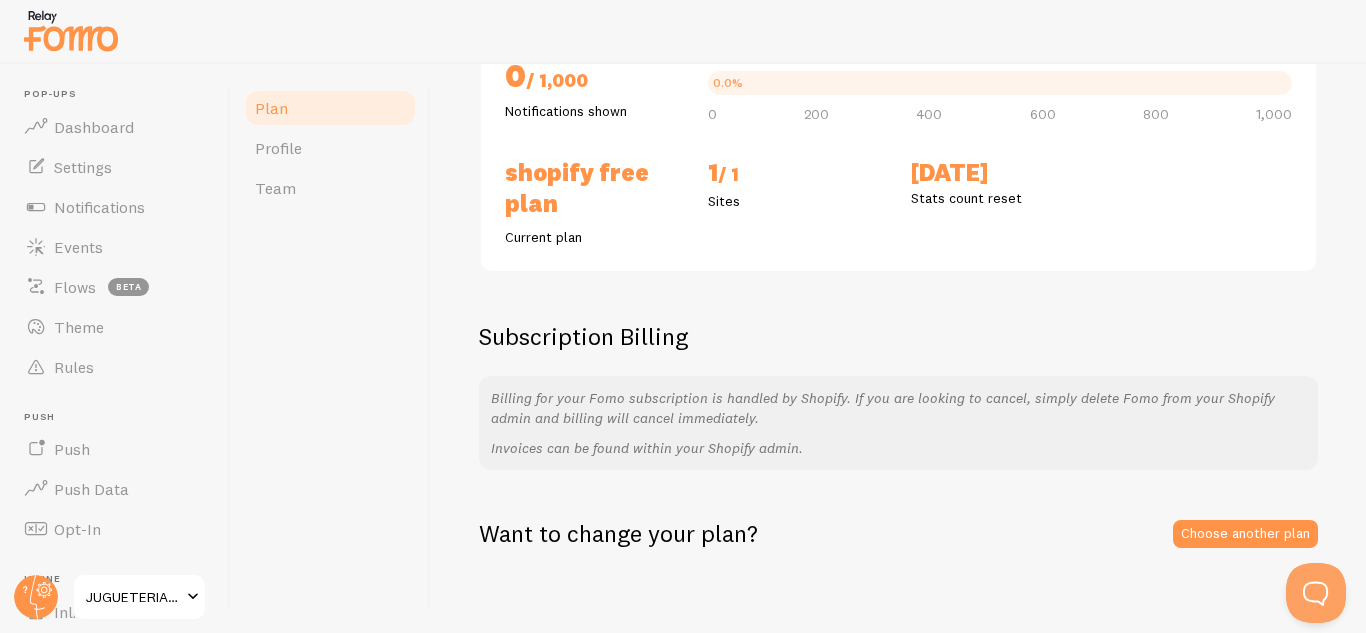 scroll, scrollTop: 267, scrollLeft: 0, axis: vertical 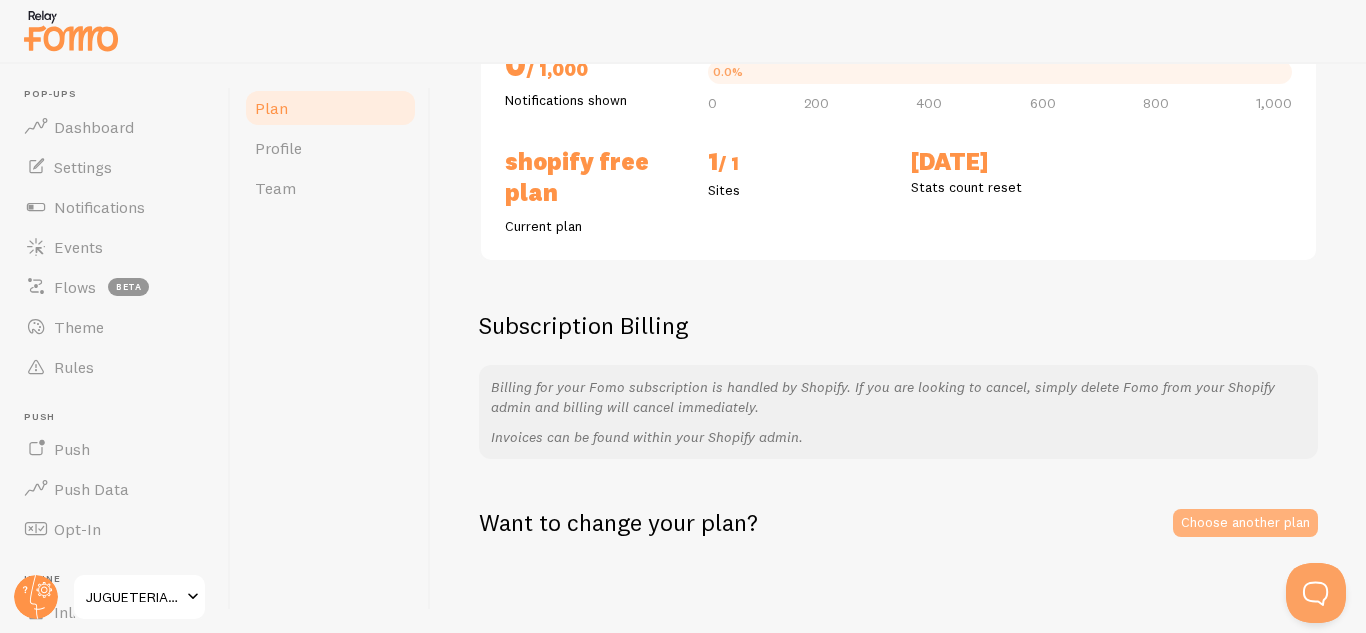click on "Choose another plan" at bounding box center [1245, 523] 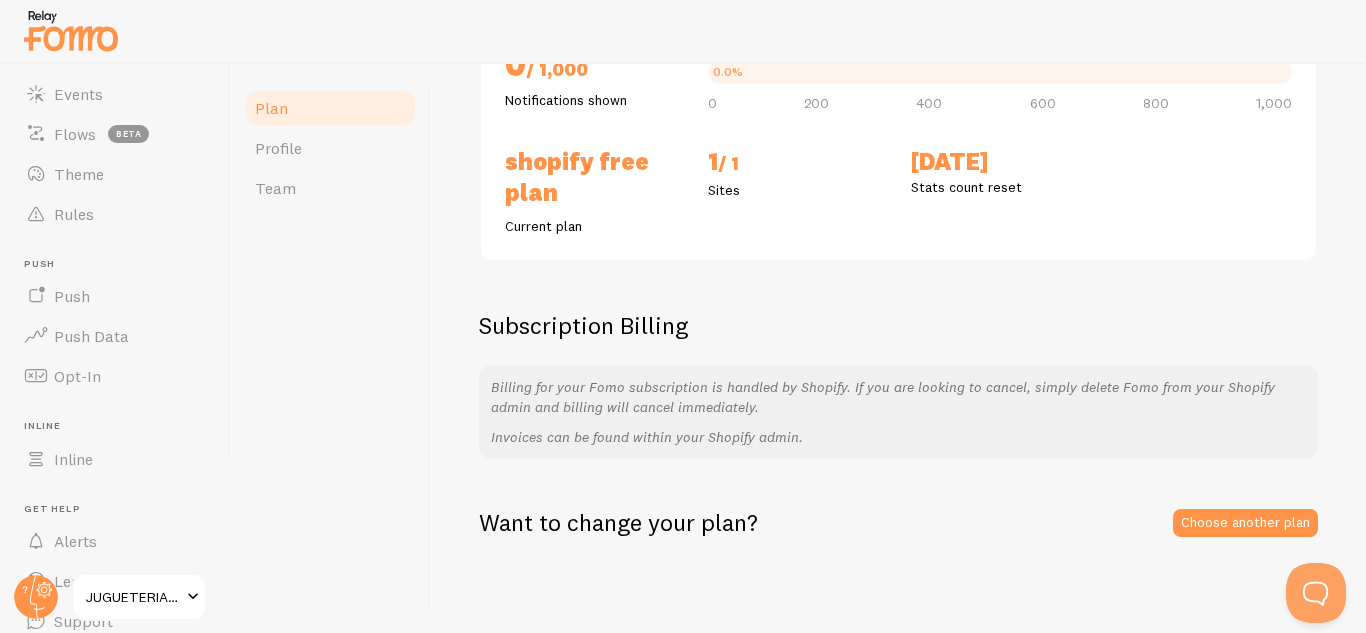 scroll, scrollTop: 233, scrollLeft: 0, axis: vertical 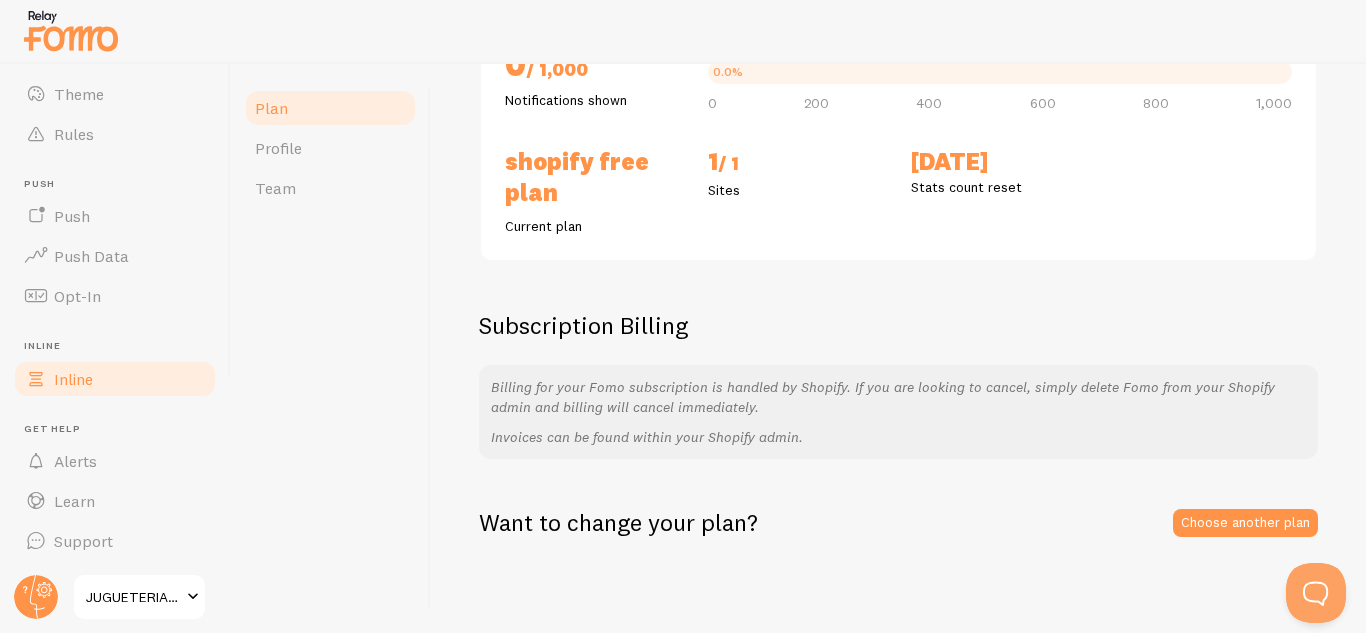 click on "Inline" at bounding box center [73, 379] 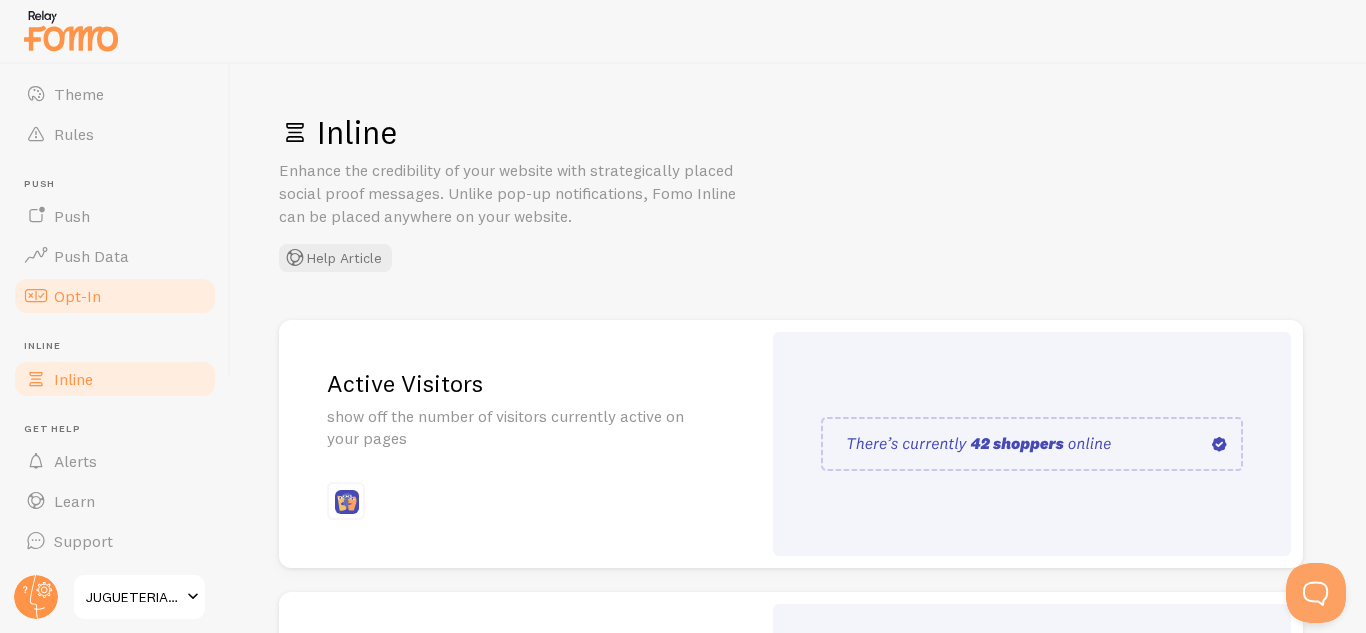 click on "Opt-In" at bounding box center (115, 296) 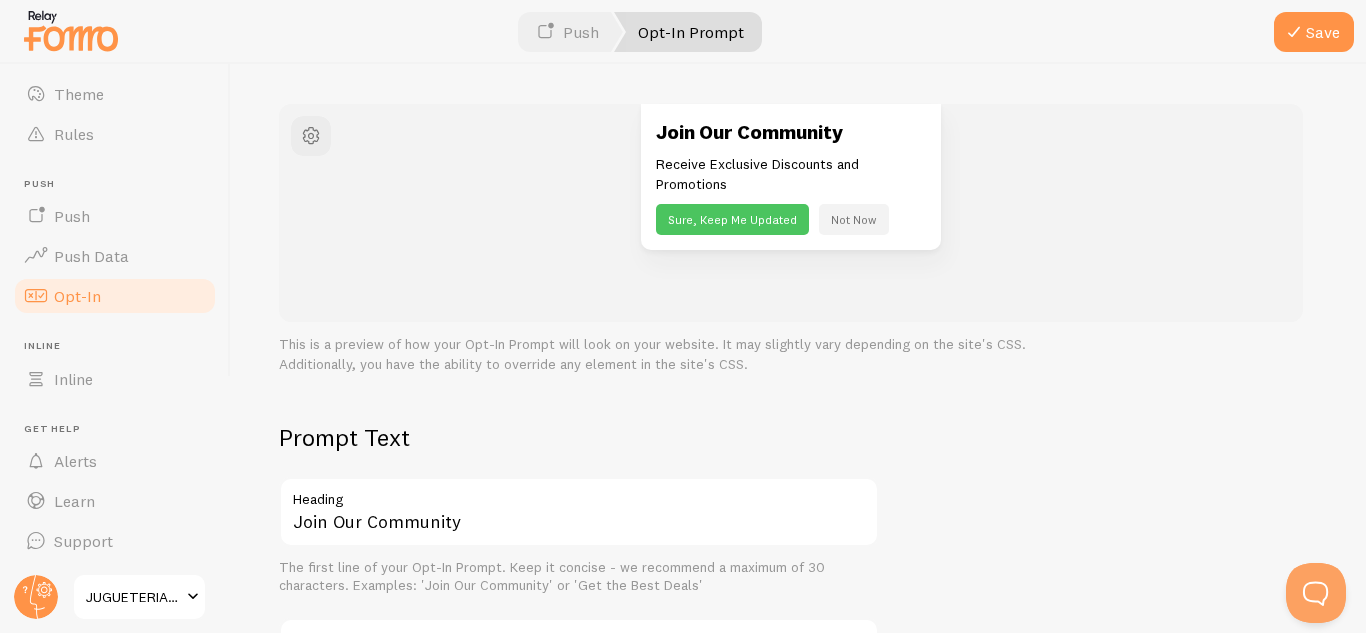 scroll, scrollTop: 0, scrollLeft: 0, axis: both 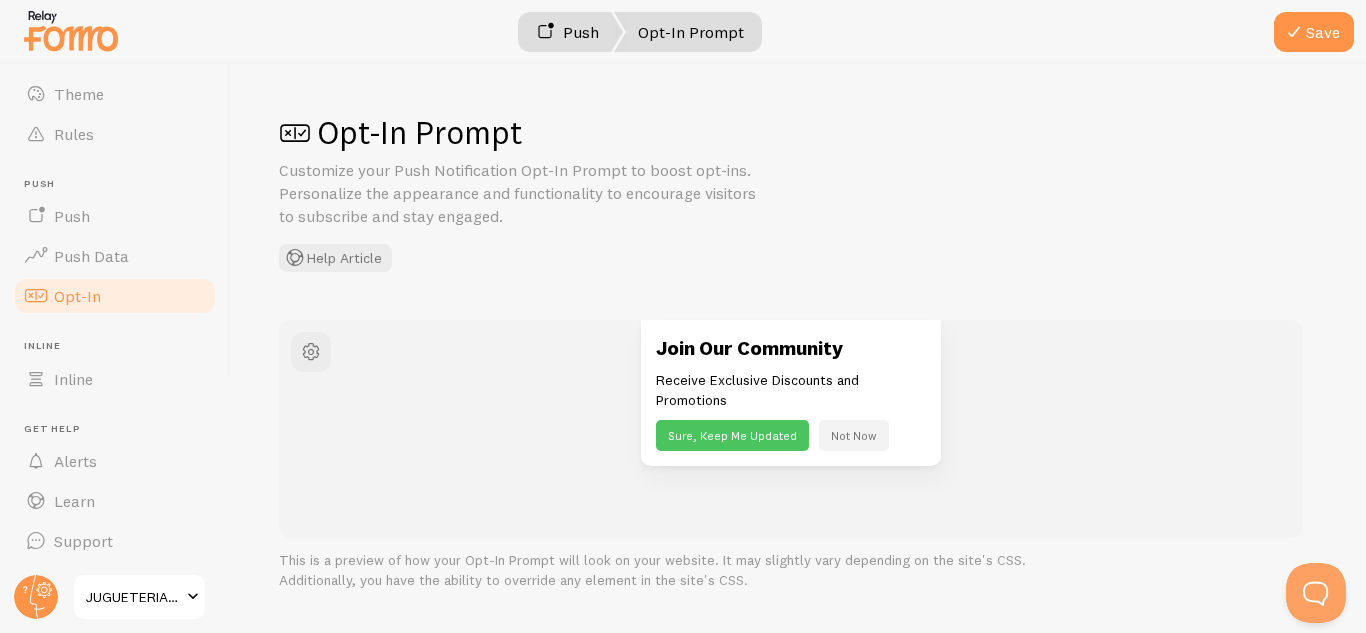 click at bounding box center (545, 32) 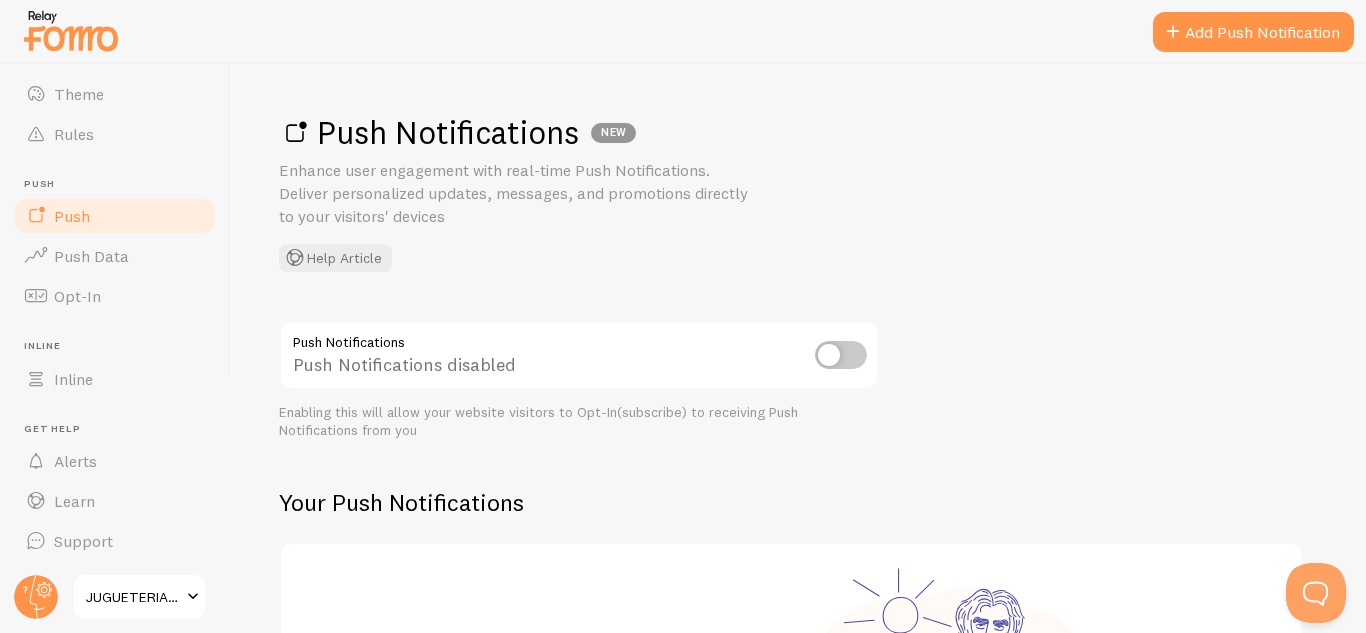 click at bounding box center [841, 355] 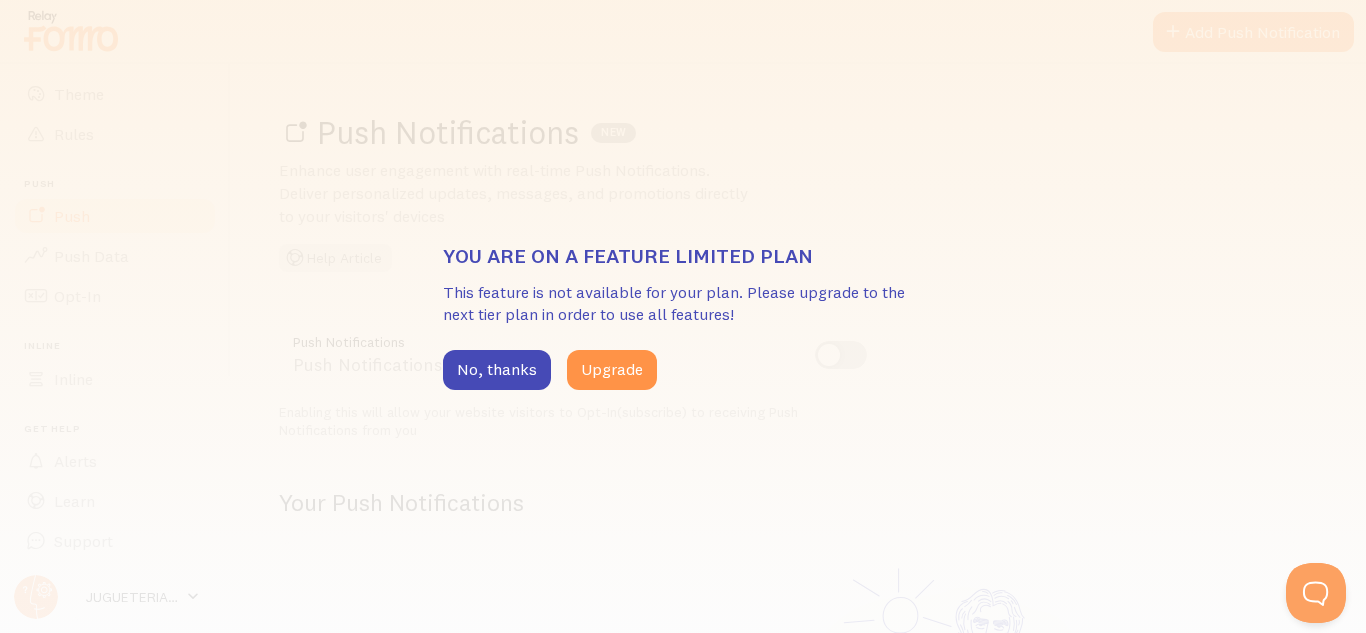 click on "You are on a feature limited plan   This feature is not available for your plan. Please upgrade to the next tier plan in order to use all features!   No, thanks
Upgrade" at bounding box center [683, 316] 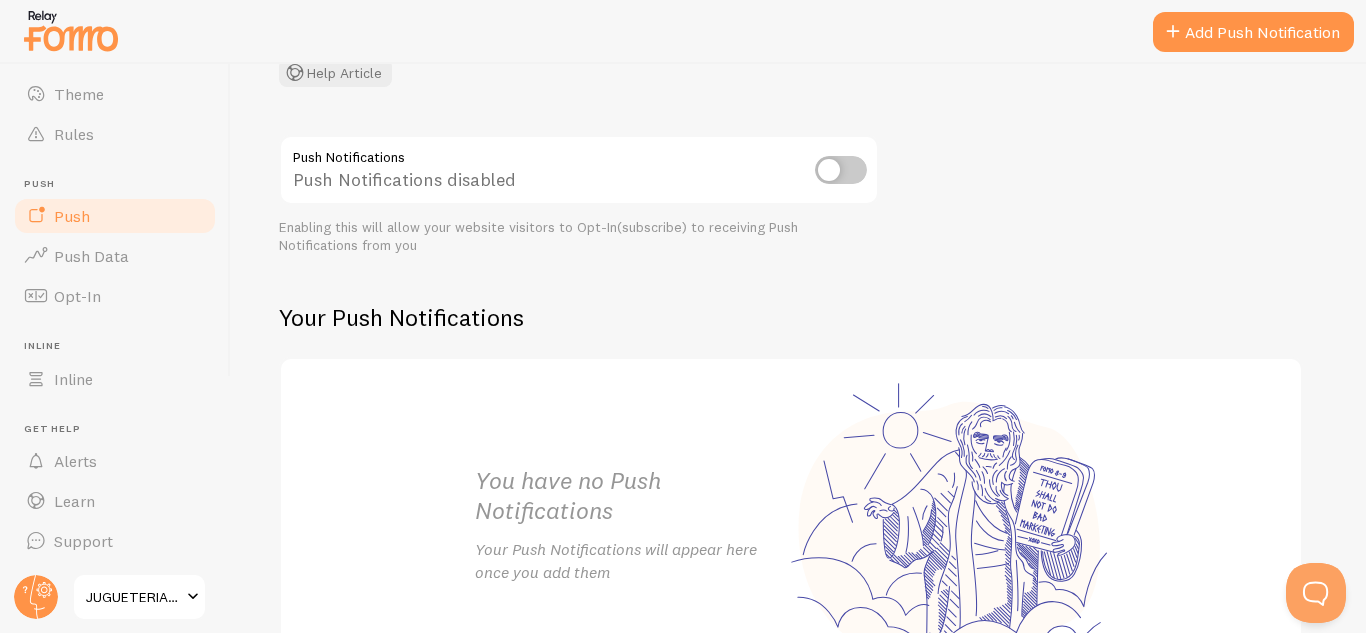 scroll, scrollTop: 0, scrollLeft: 0, axis: both 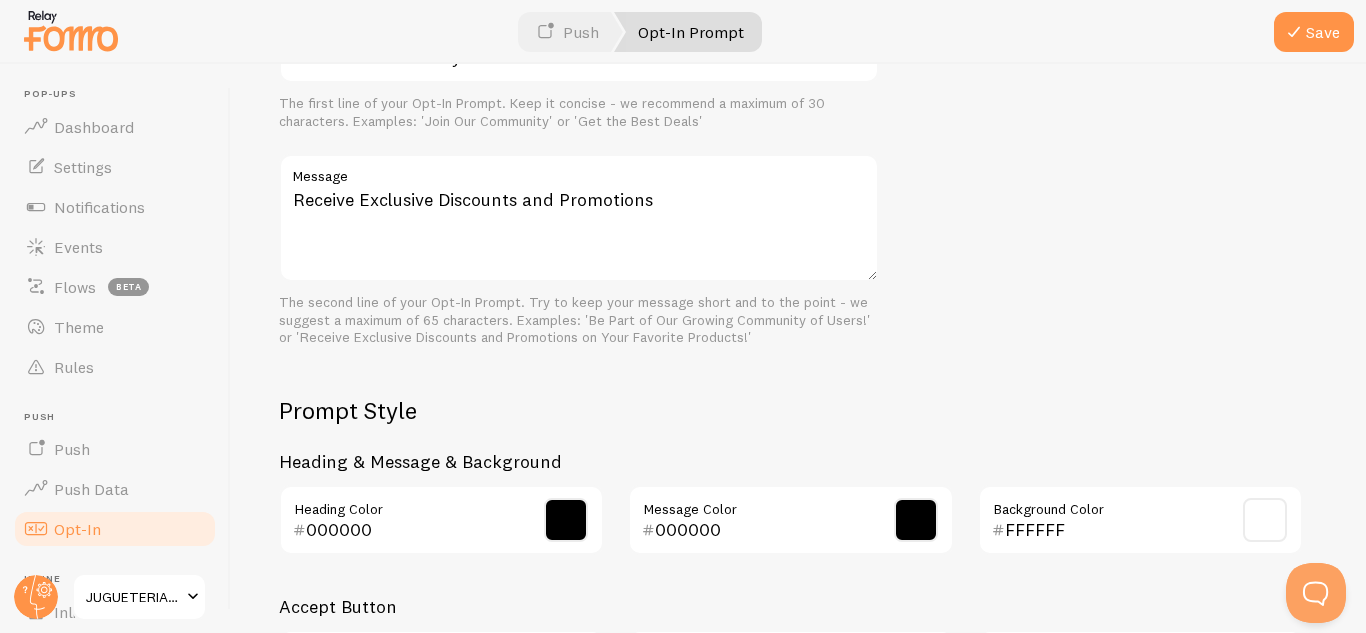 click at bounding box center (193, 597) 